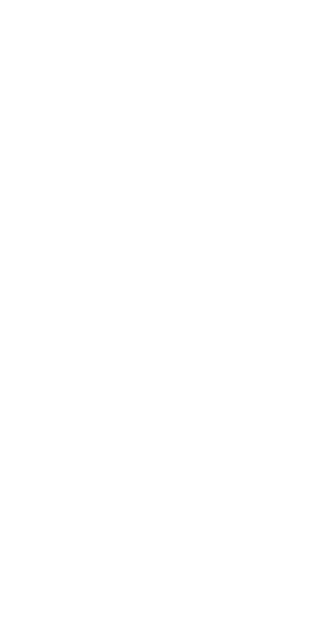 scroll, scrollTop: 0, scrollLeft: 0, axis: both 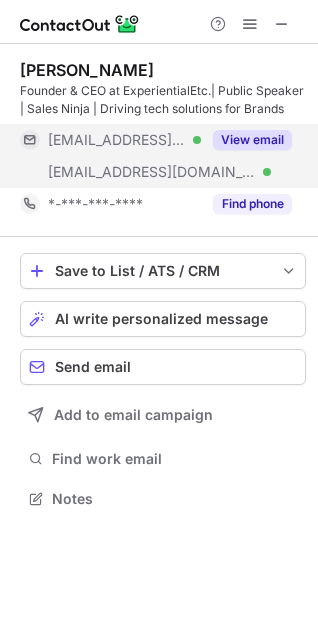 click on "View email" at bounding box center (246, 140) 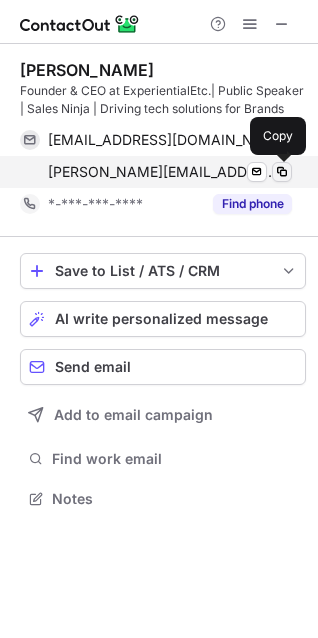 click at bounding box center (282, 172) 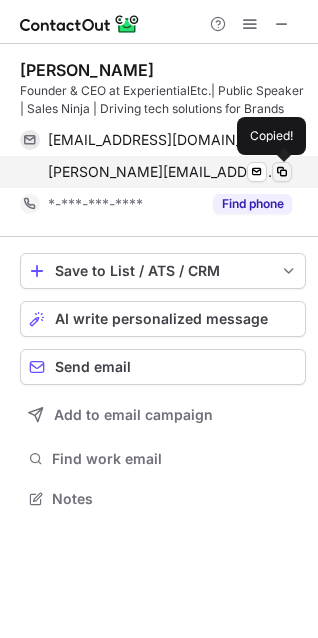 type 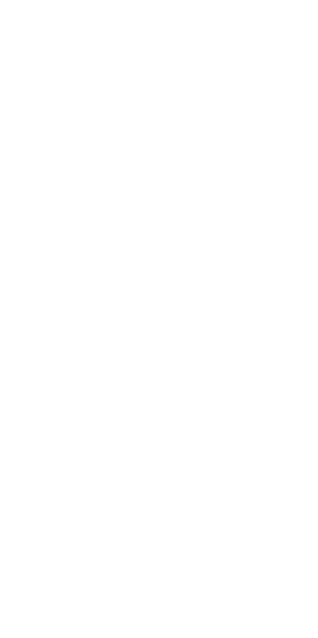 scroll, scrollTop: 0, scrollLeft: 0, axis: both 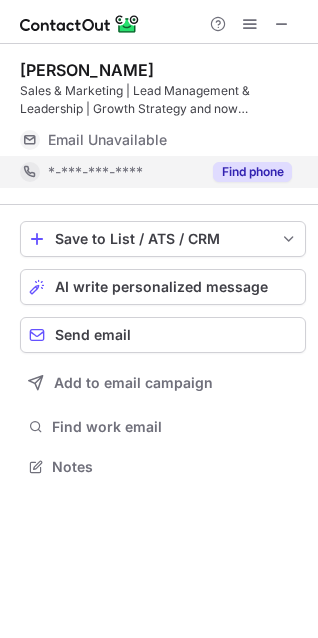 click on "Find phone" at bounding box center [252, 172] 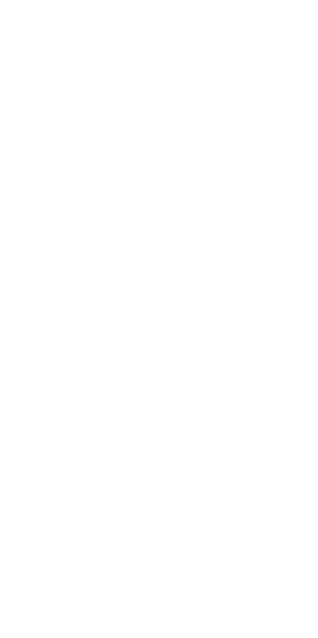 scroll, scrollTop: 0, scrollLeft: 0, axis: both 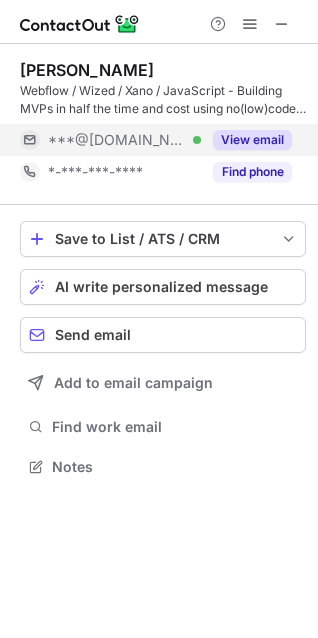 click on "View email" at bounding box center [252, 140] 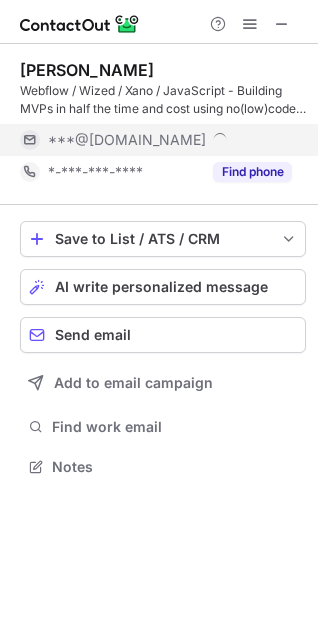 scroll, scrollTop: 10, scrollLeft: 10, axis: both 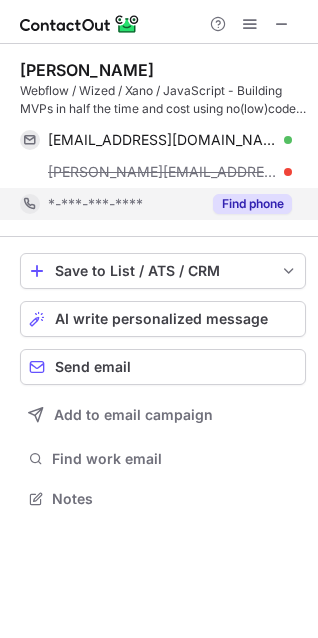 click on "Find phone" at bounding box center [252, 204] 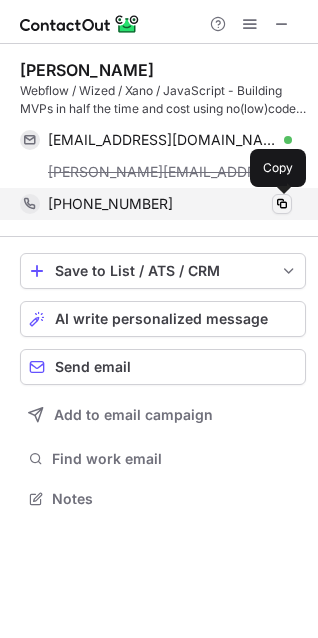 click at bounding box center (282, 204) 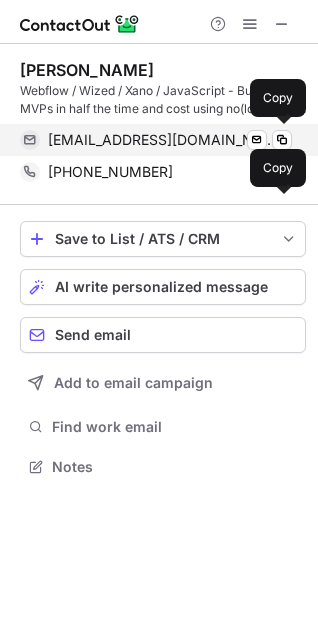 scroll, scrollTop: 453, scrollLeft: 318, axis: both 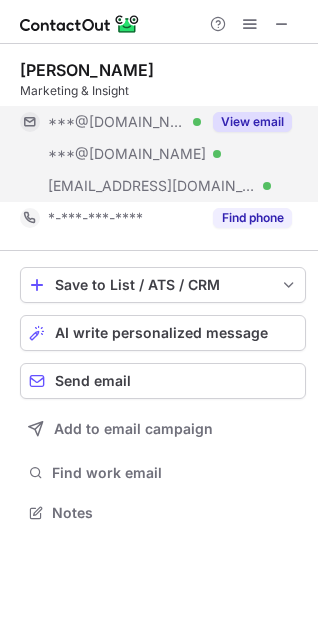 click on "View email" at bounding box center [252, 122] 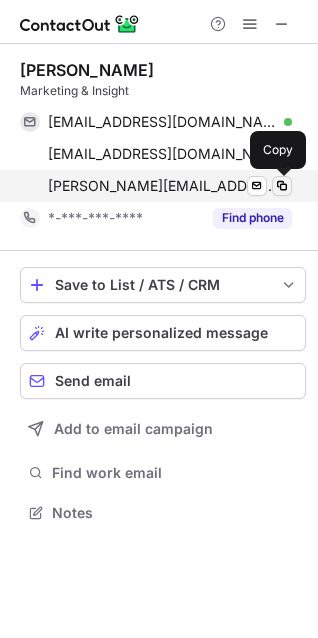 click at bounding box center (282, 186) 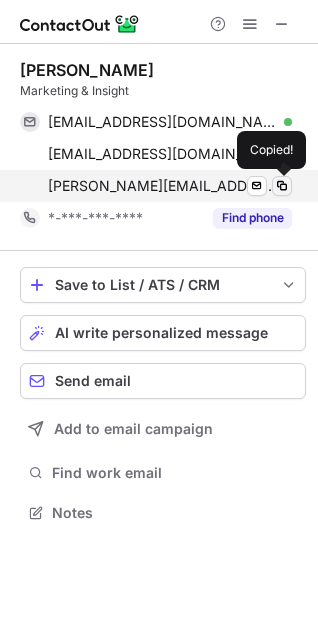 type 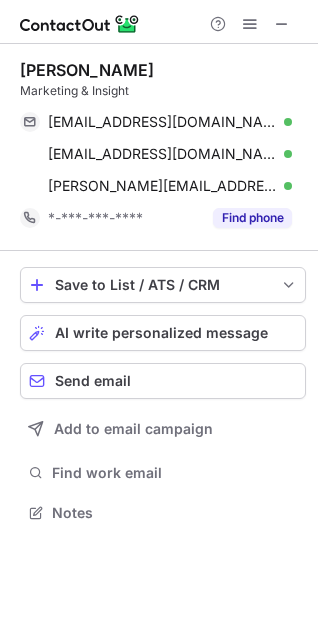 scroll, scrollTop: 10, scrollLeft: 10, axis: both 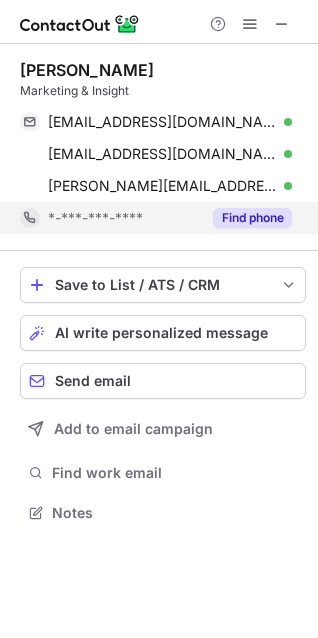 click on "Find phone" at bounding box center (252, 218) 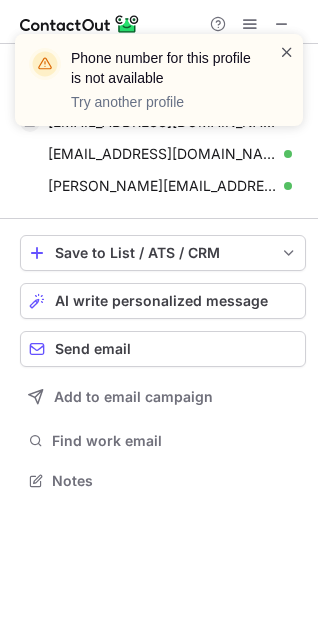 scroll, scrollTop: 467, scrollLeft: 318, axis: both 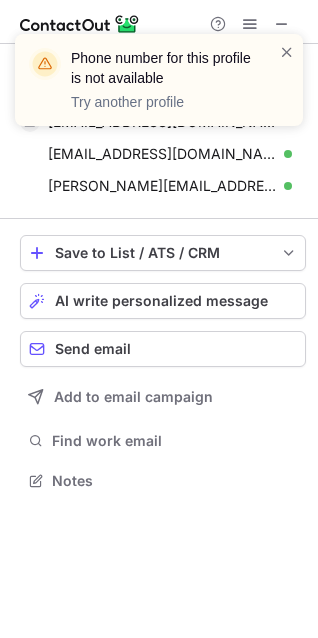 click on "Phone number for this profile is not available Try another profile" at bounding box center (159, 88) 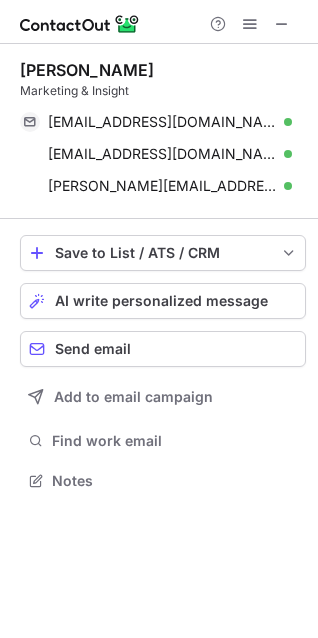 click on "Phone number for this profile is not available Try another profile" at bounding box center [159, 88] 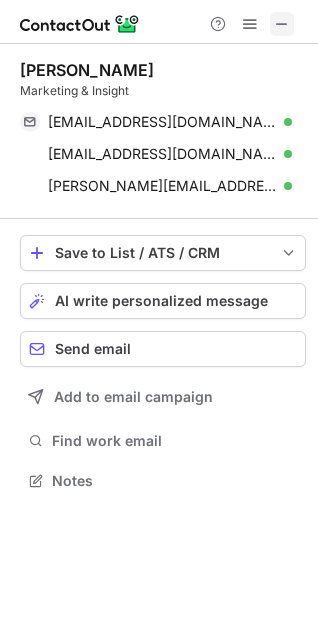 click at bounding box center (282, 24) 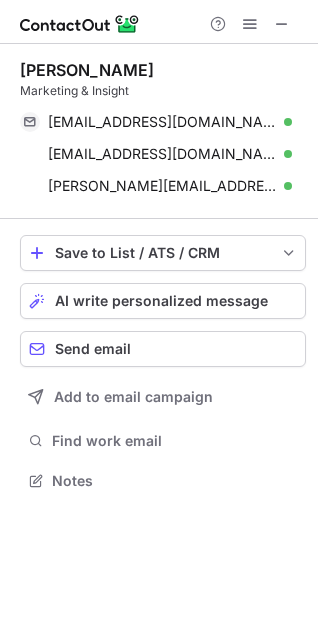 click at bounding box center (159, 22) 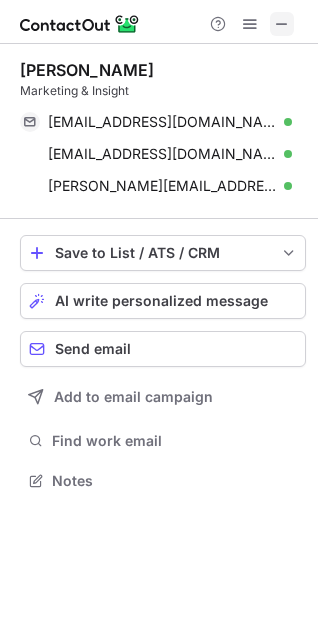 click at bounding box center (282, 24) 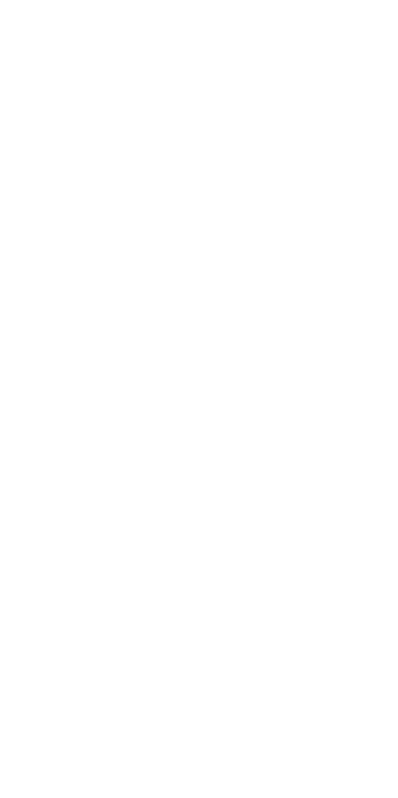 scroll, scrollTop: 0, scrollLeft: 0, axis: both 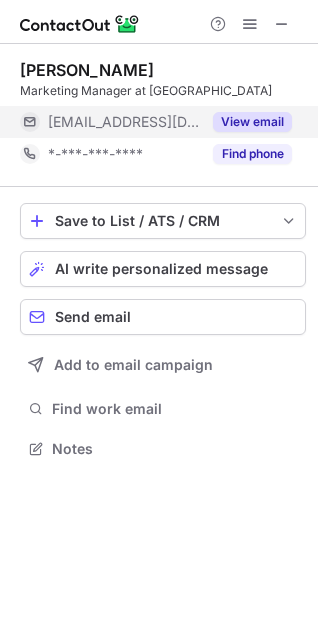 click on "View email" at bounding box center [246, 122] 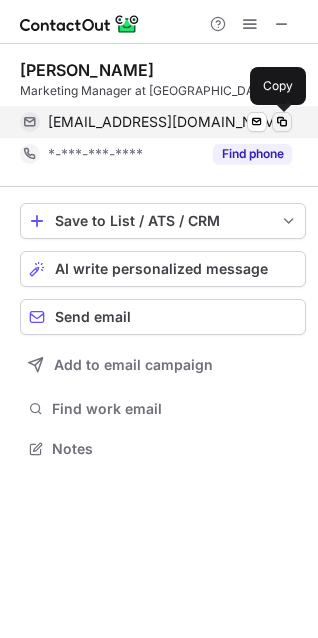 click at bounding box center (282, 122) 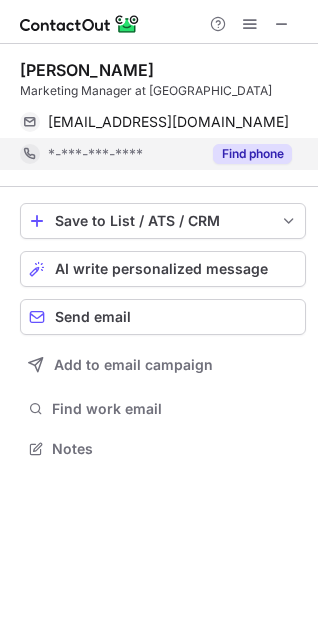 click on "Find phone" at bounding box center [246, 154] 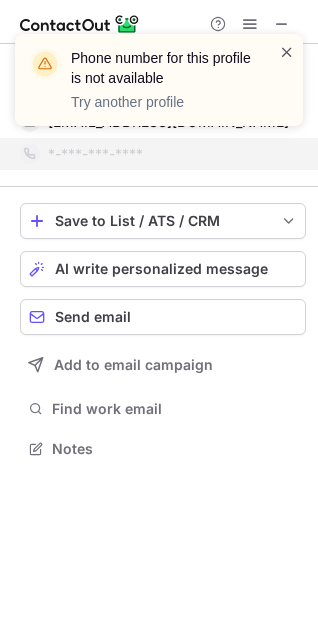 click at bounding box center (287, 52) 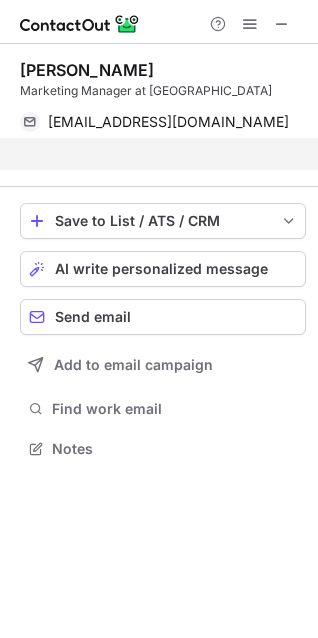 scroll, scrollTop: 403, scrollLeft: 318, axis: both 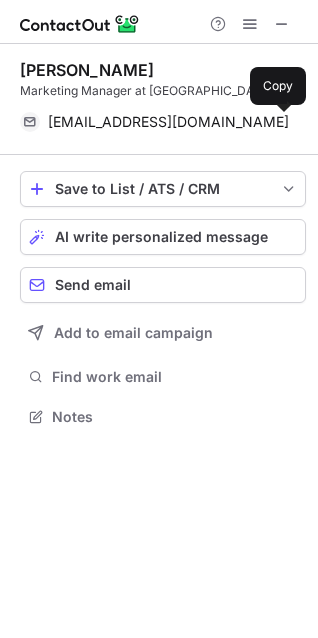 click at bounding box center (282, 122) 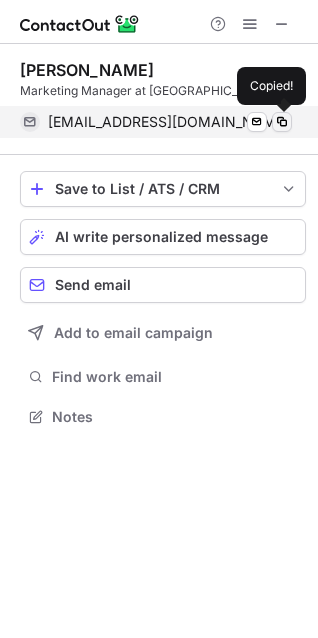 type 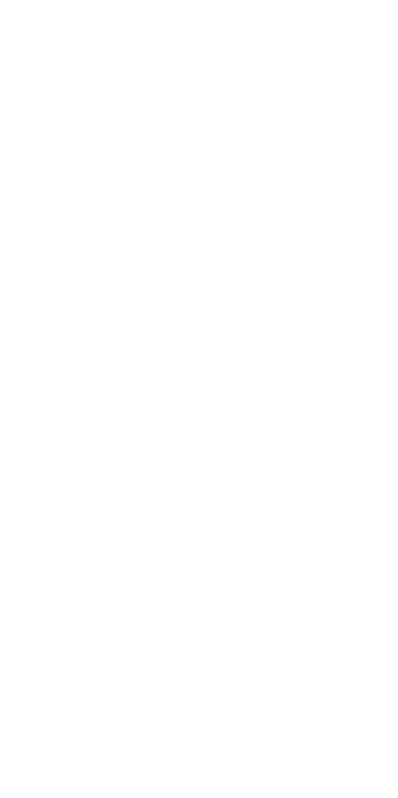 scroll, scrollTop: 0, scrollLeft: 0, axis: both 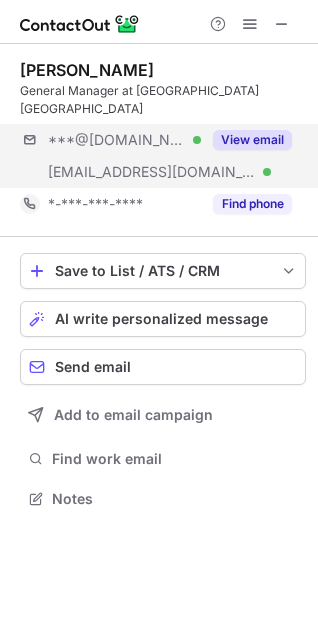 click on "***@[DOMAIN_NAME] Verified [EMAIL_ADDRESS][DOMAIN_NAME] Verified View email" at bounding box center [163, 156] 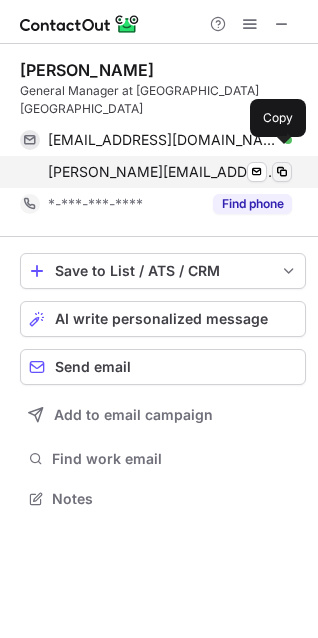 click at bounding box center (282, 172) 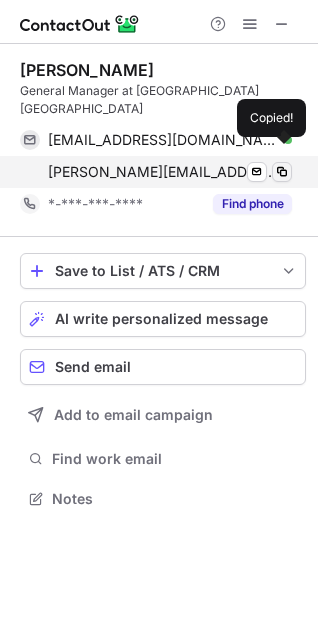 type 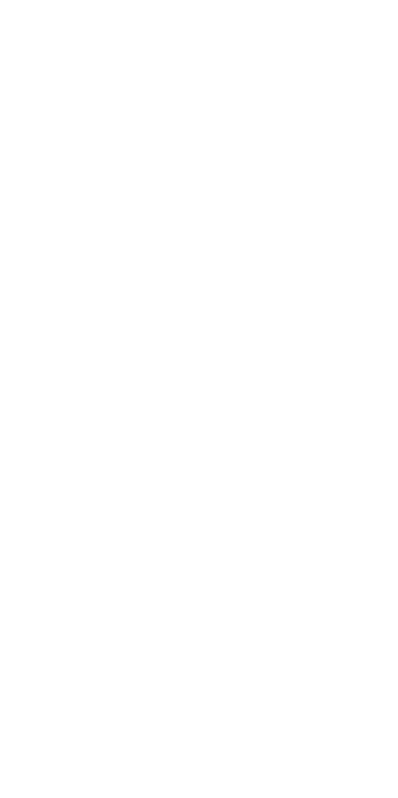 scroll, scrollTop: 0, scrollLeft: 0, axis: both 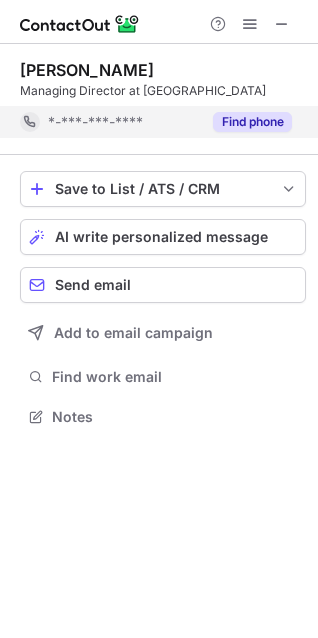 click on "Find phone" at bounding box center [252, 122] 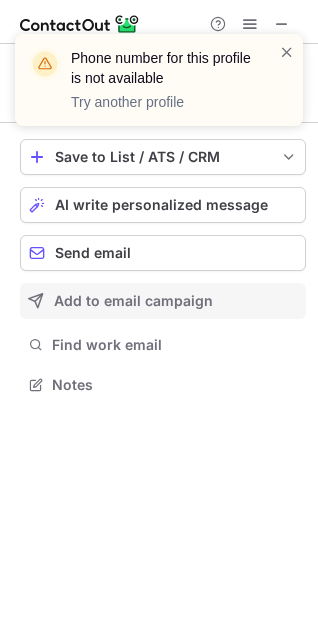 scroll, scrollTop: 371, scrollLeft: 318, axis: both 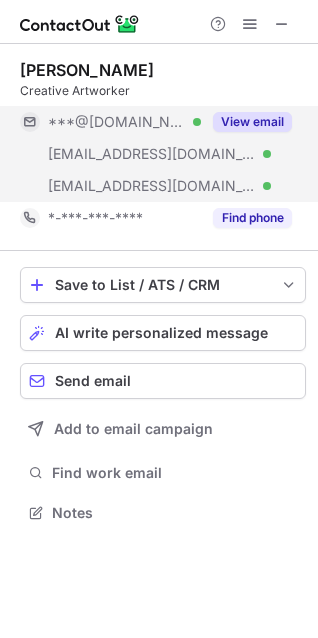click on "View email" at bounding box center (252, 122) 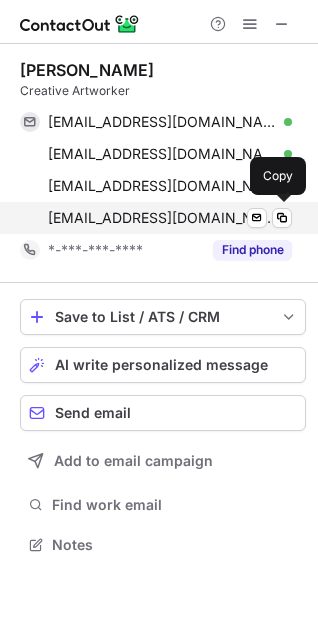 scroll, scrollTop: 10, scrollLeft: 10, axis: both 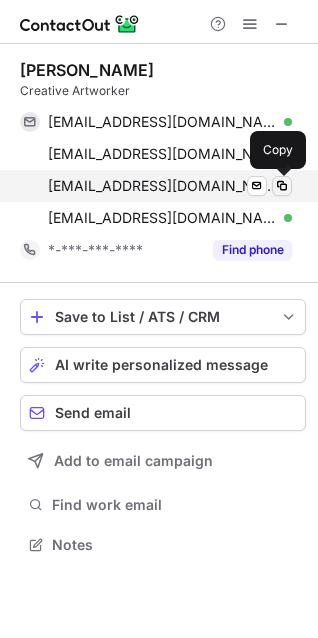 click at bounding box center (282, 186) 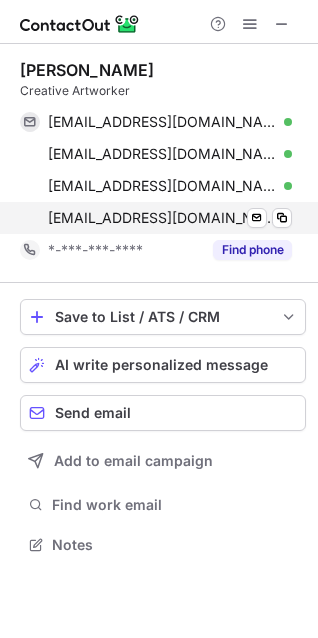 type 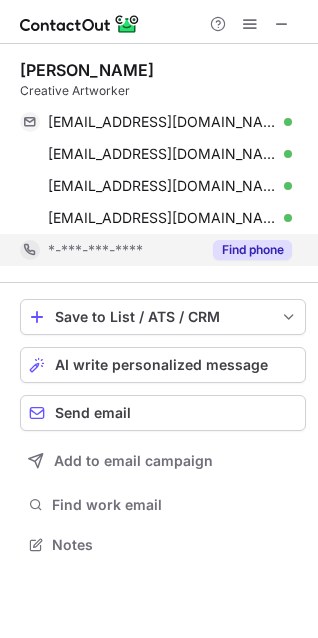 click on "Find phone" at bounding box center (252, 250) 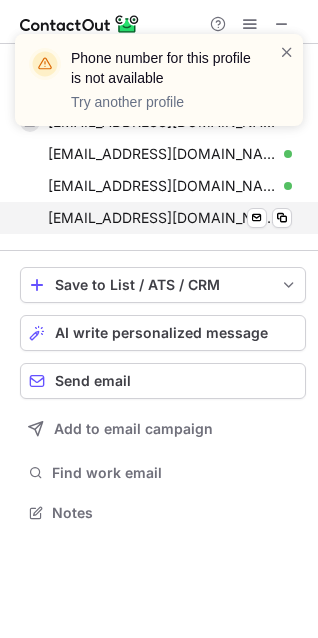 scroll, scrollTop: 499, scrollLeft: 318, axis: both 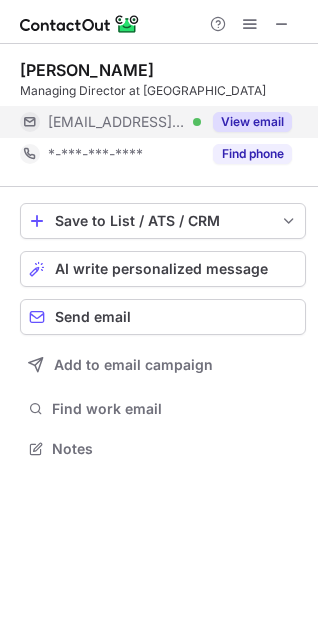 click on "View email" at bounding box center (252, 122) 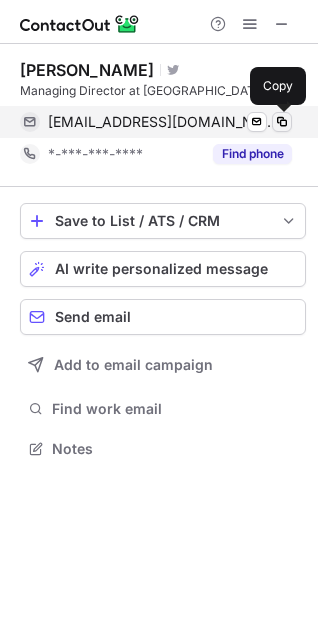 click at bounding box center (282, 122) 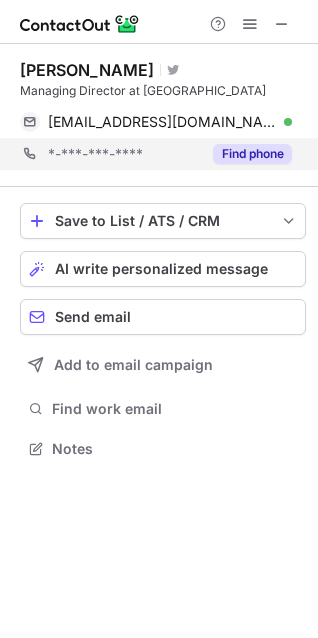 type 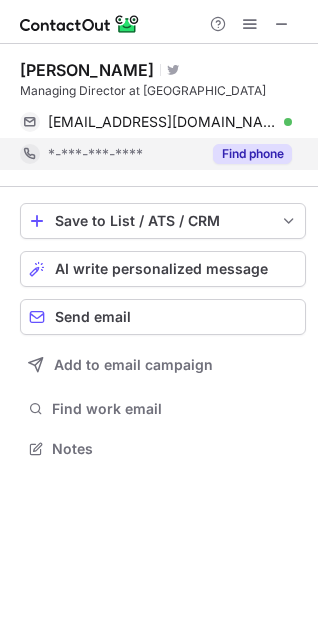 click on "Find phone" at bounding box center (246, 154) 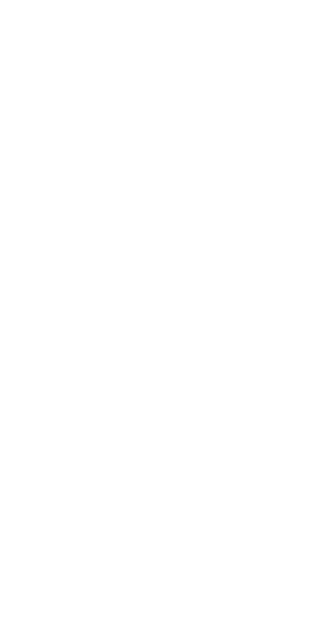 scroll, scrollTop: 0, scrollLeft: 0, axis: both 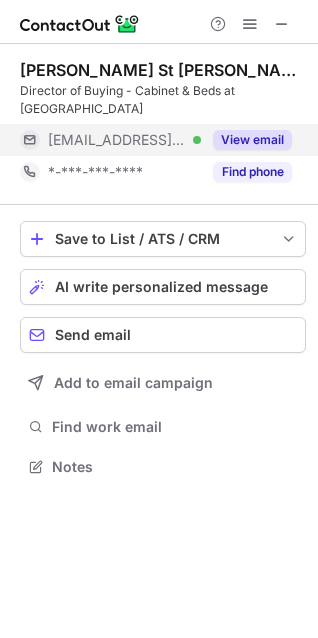 click on "View email" at bounding box center (252, 140) 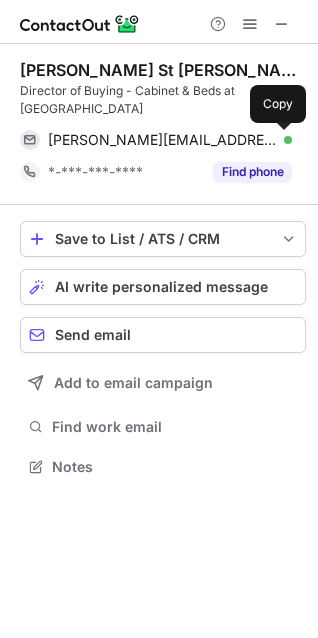 click at bounding box center [282, 140] 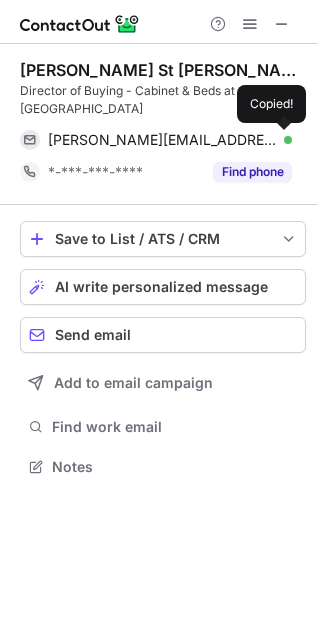 type 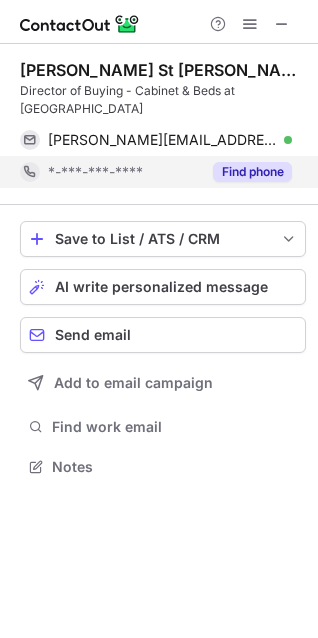 click on "Find phone" at bounding box center (252, 172) 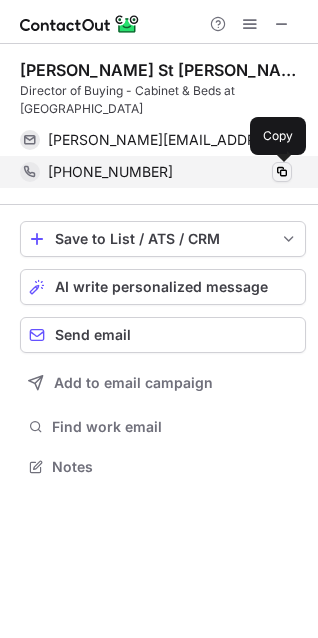 click at bounding box center (282, 172) 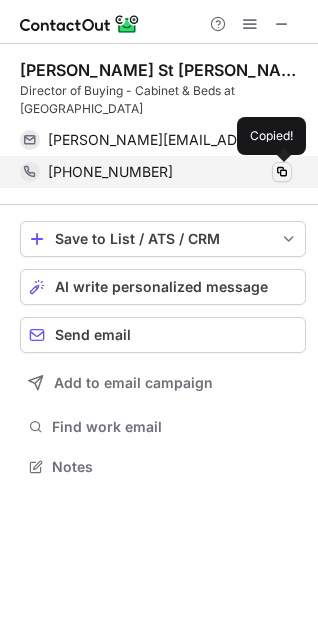 type 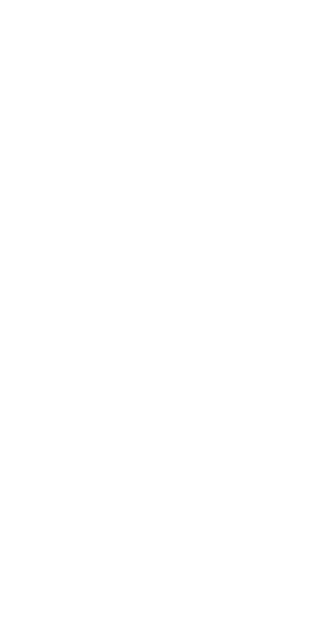 scroll, scrollTop: 0, scrollLeft: 0, axis: both 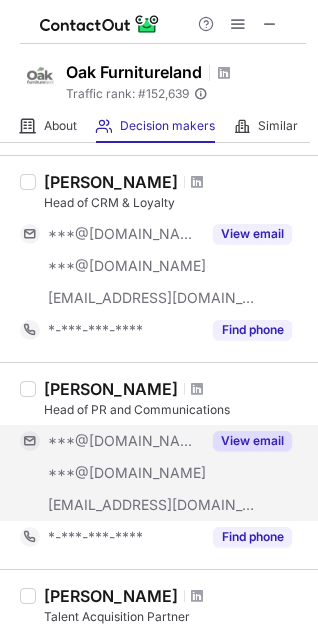 click on "View email" at bounding box center [252, 441] 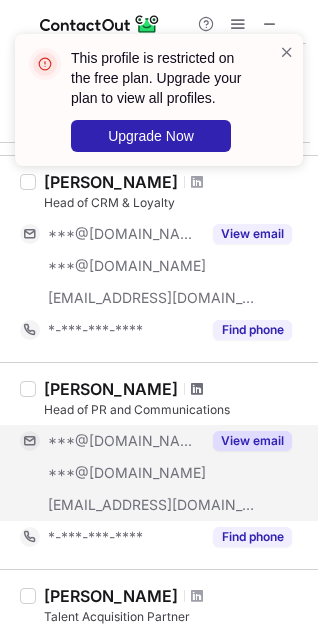 click at bounding box center (197, 389) 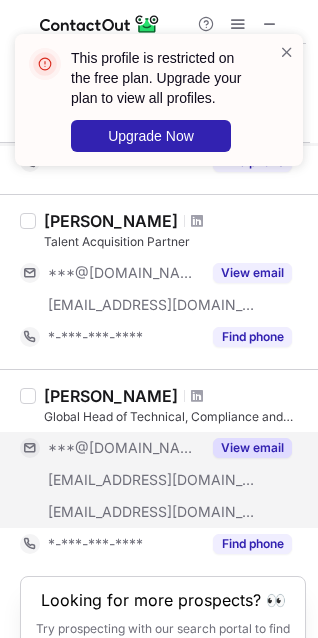 scroll, scrollTop: 1609, scrollLeft: 0, axis: vertical 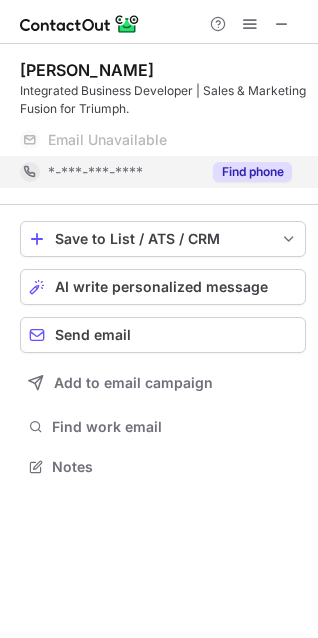 click on "Find phone" at bounding box center [246, 172] 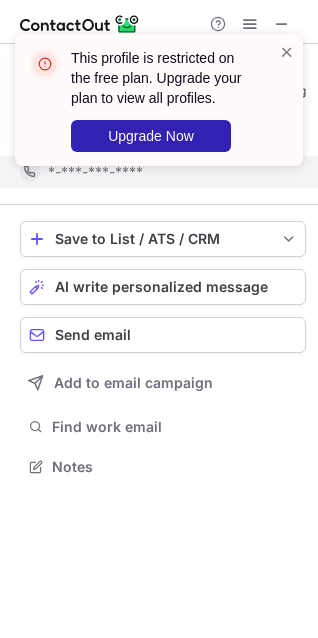 scroll, scrollTop: 421, scrollLeft: 318, axis: both 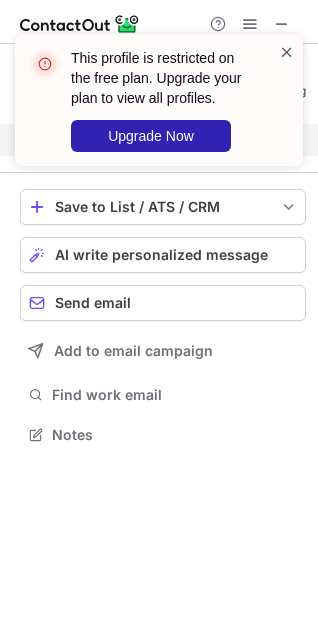 click at bounding box center [287, 52] 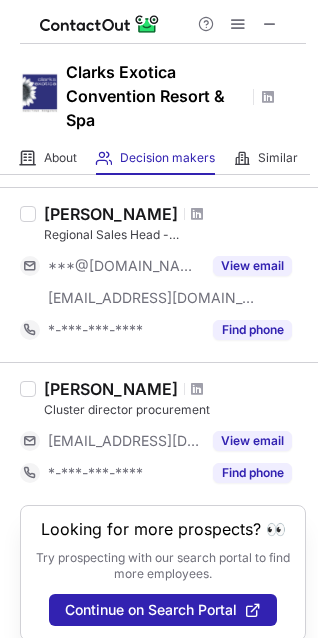 scroll, scrollTop: 1163, scrollLeft: 0, axis: vertical 